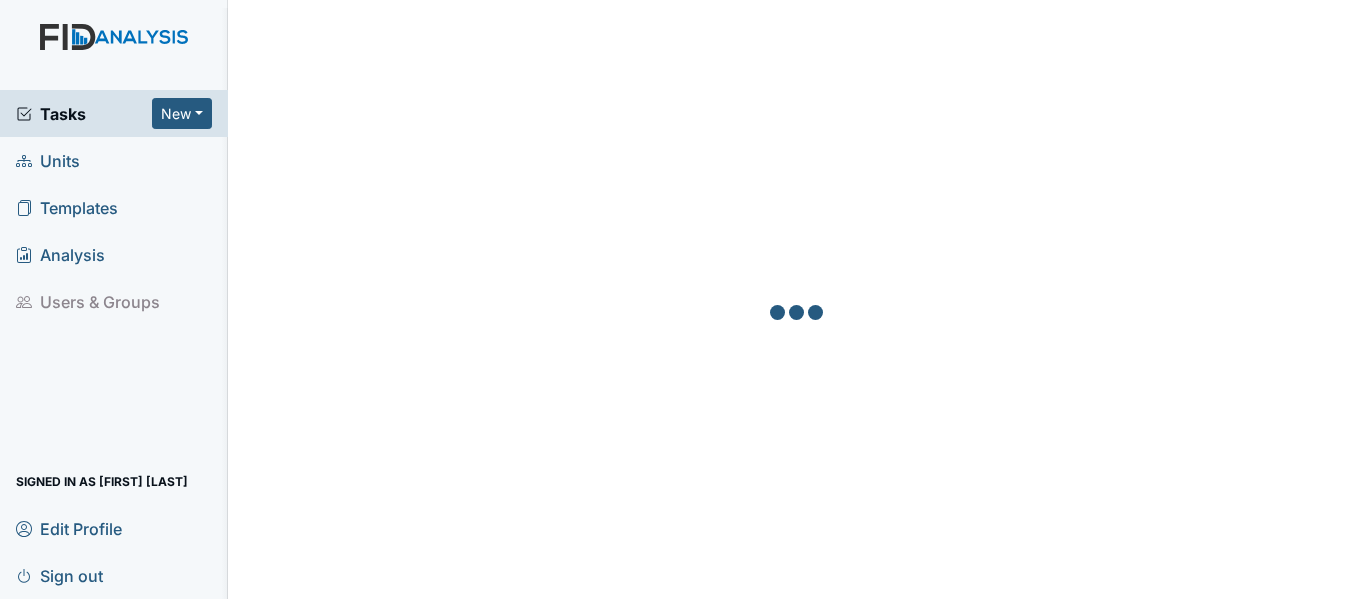 scroll, scrollTop: 0, scrollLeft: 0, axis: both 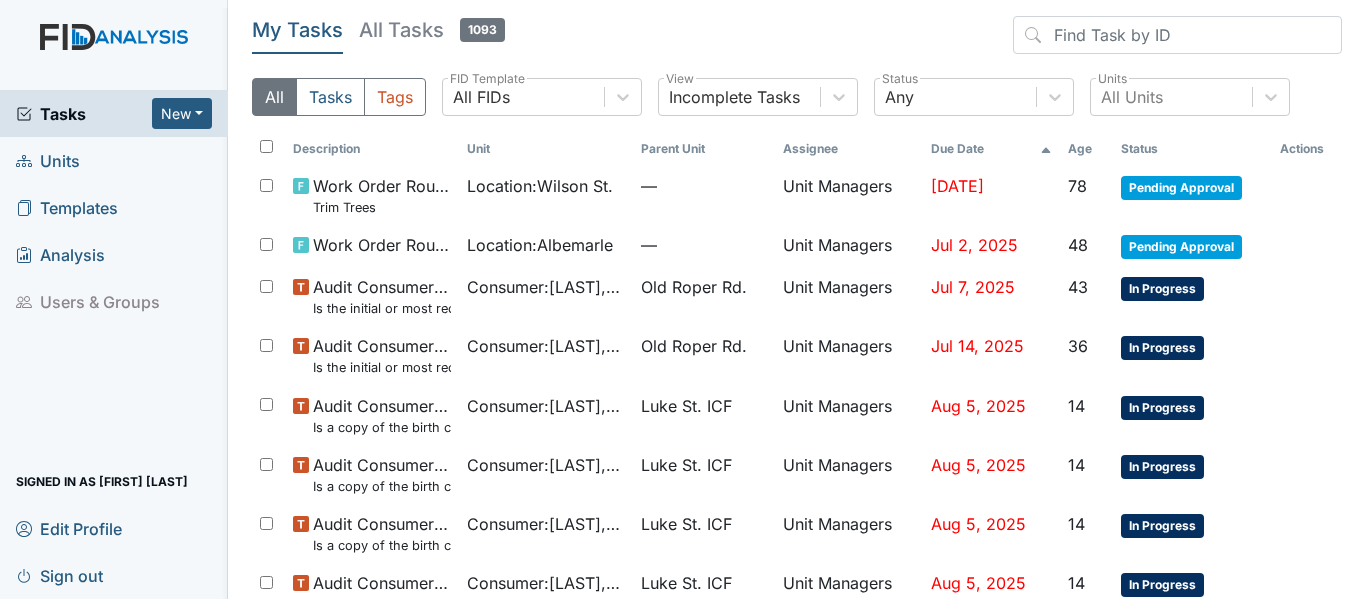 click on "Units" at bounding box center [48, 160] 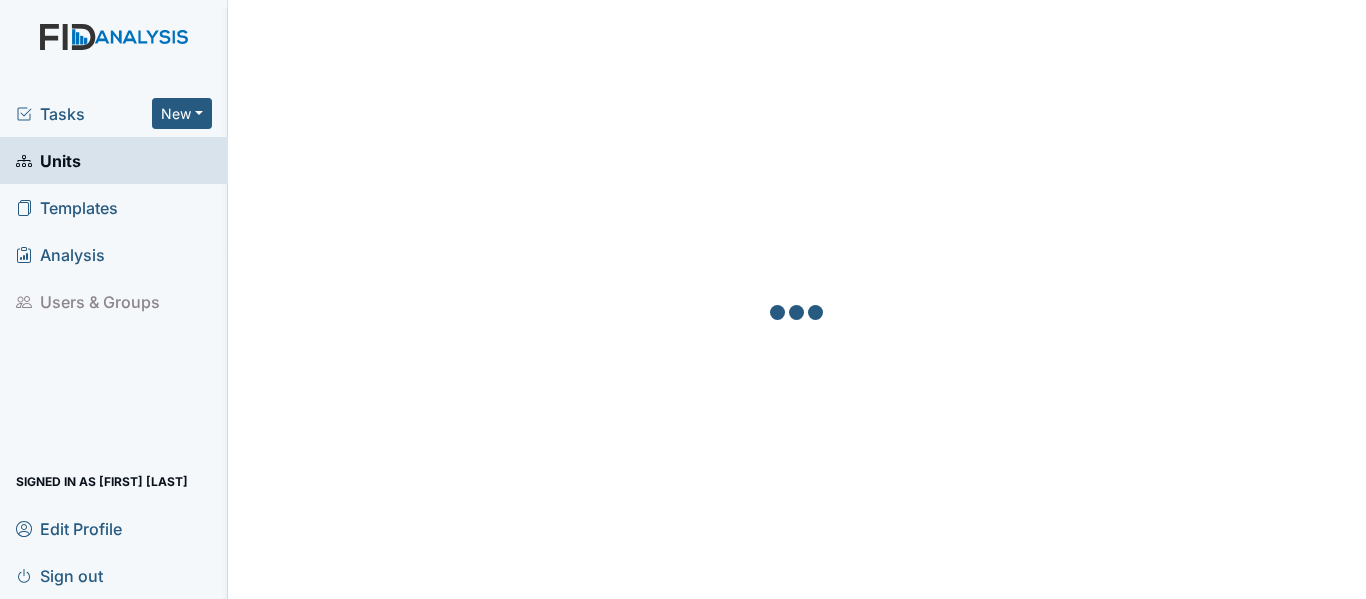 scroll, scrollTop: 0, scrollLeft: 0, axis: both 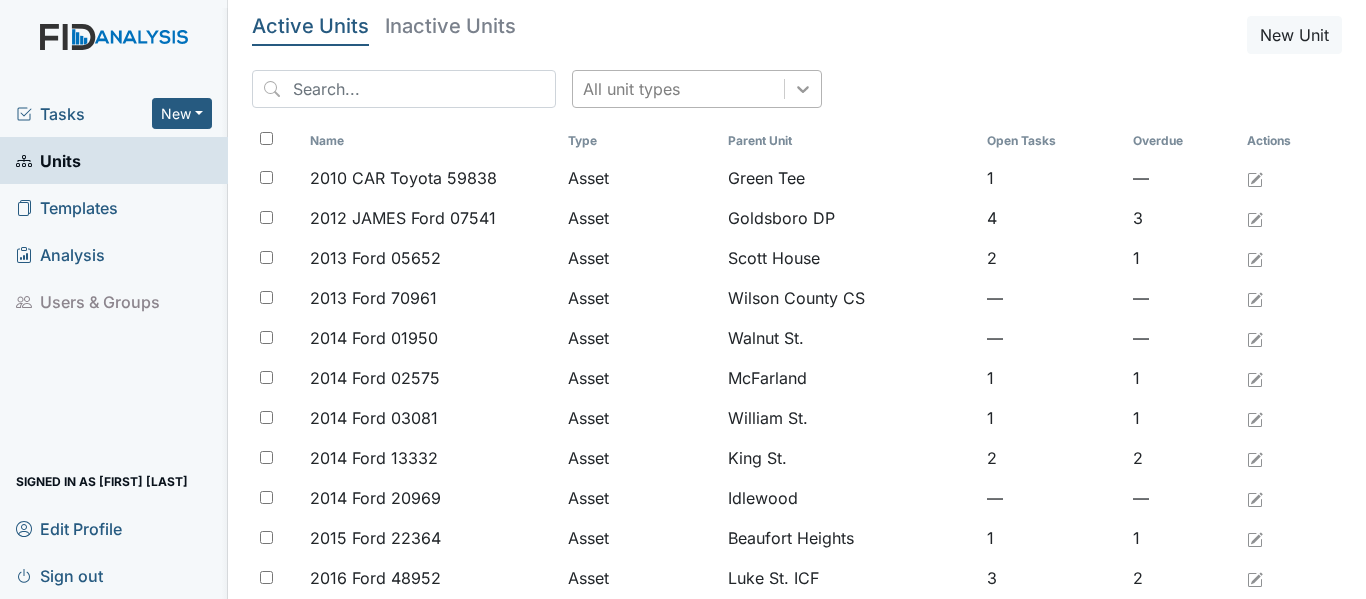 click at bounding box center (803, 89) 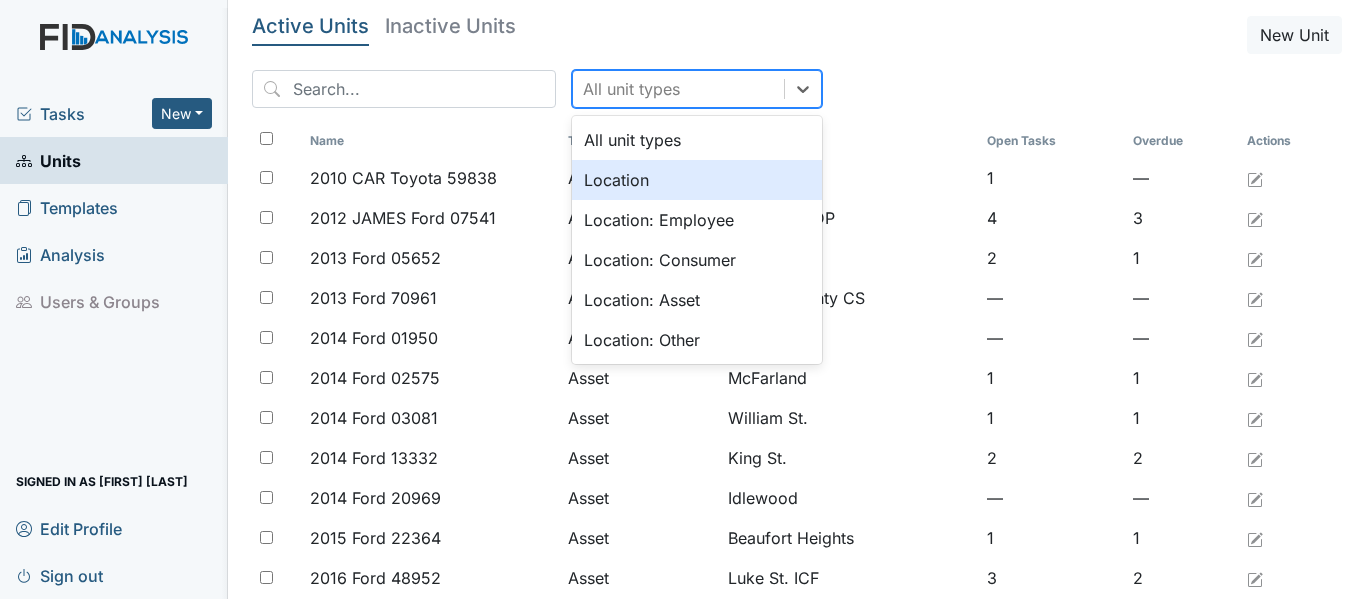 click on "Location" at bounding box center [697, 180] 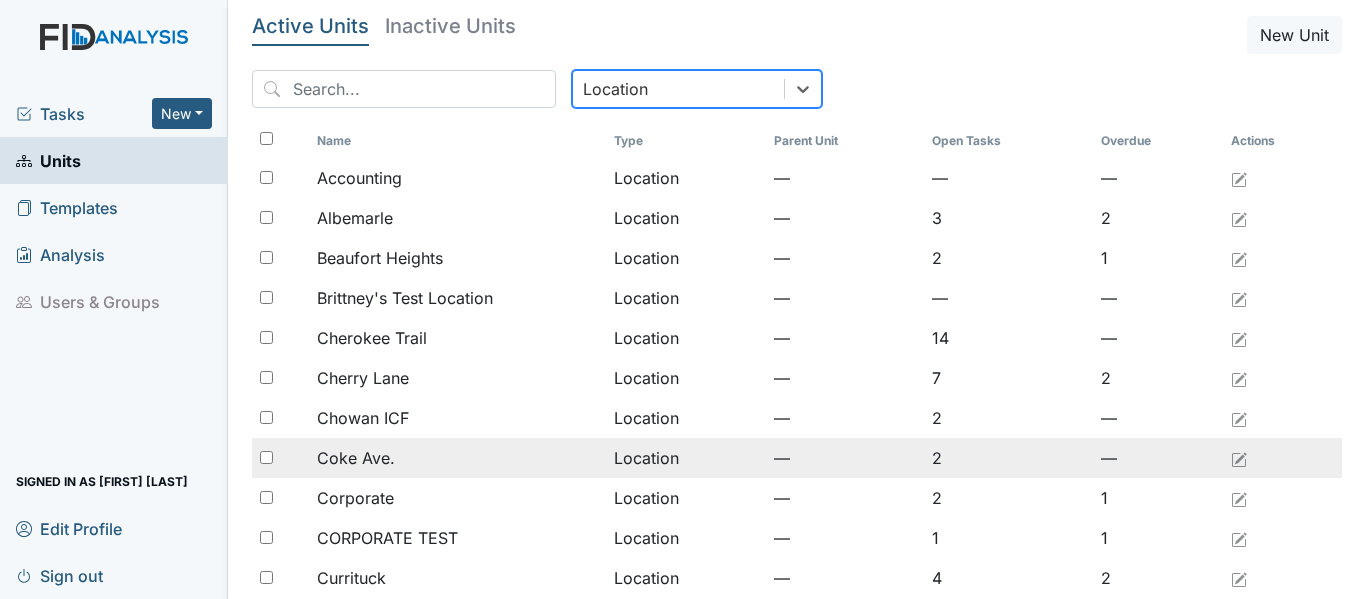 click on "Coke Ave." at bounding box center [457, 458] 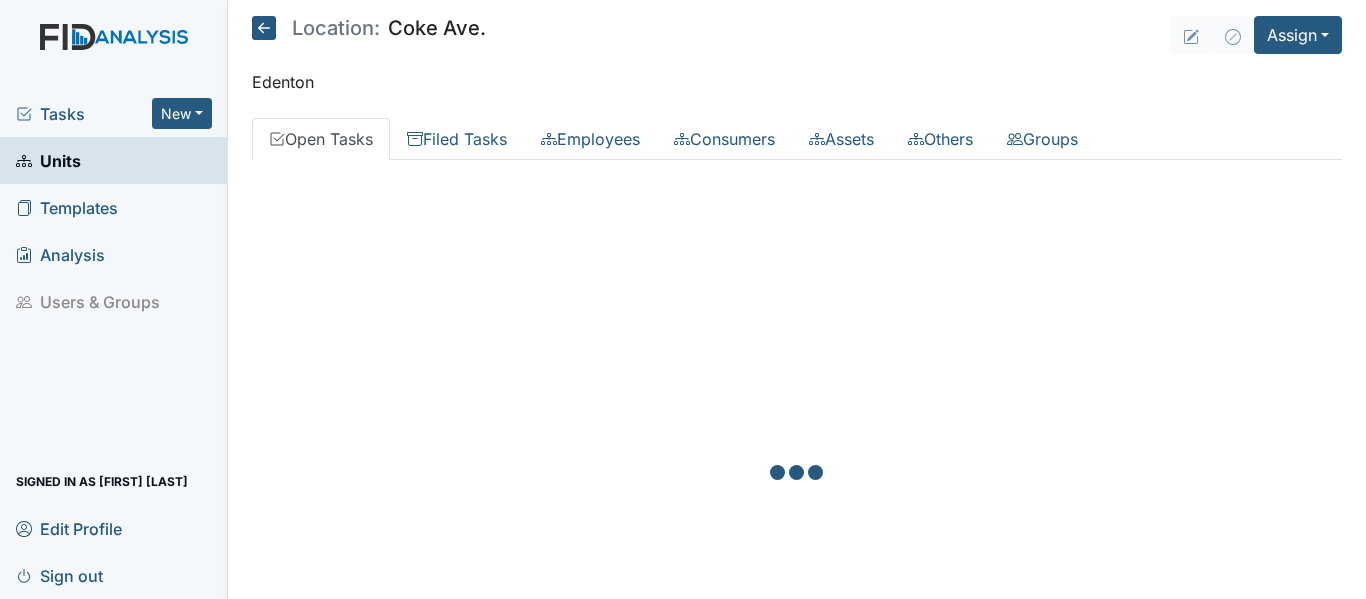scroll, scrollTop: 0, scrollLeft: 0, axis: both 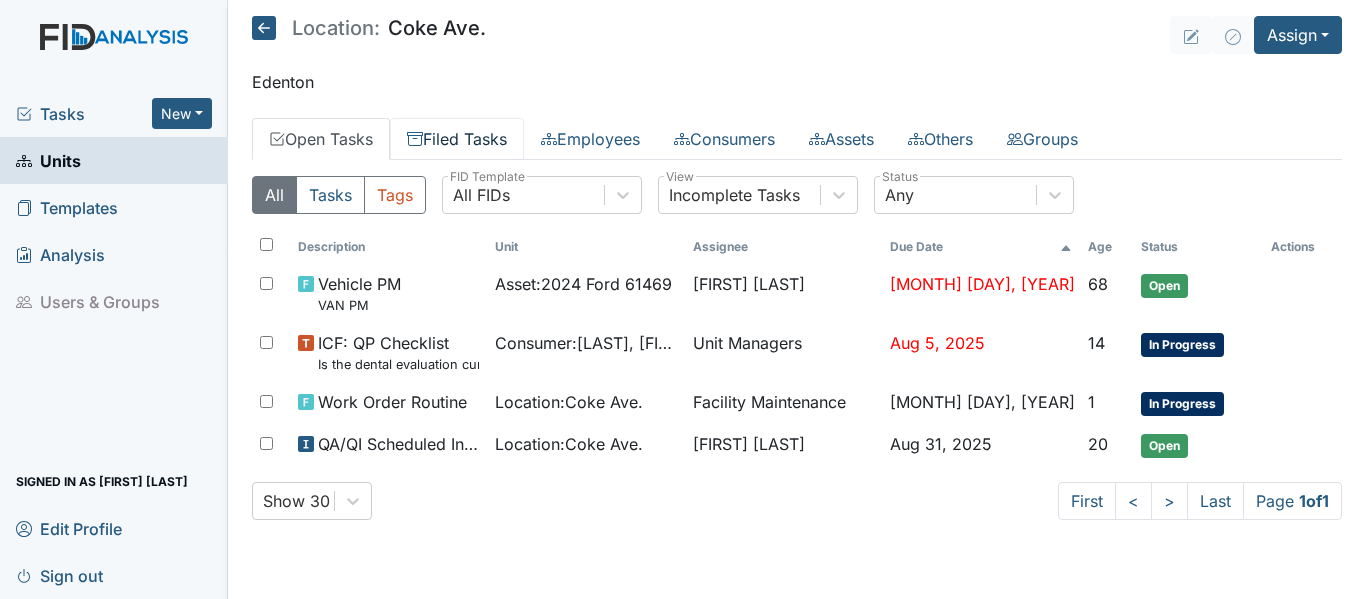 click on "Filed Tasks" at bounding box center [457, 139] 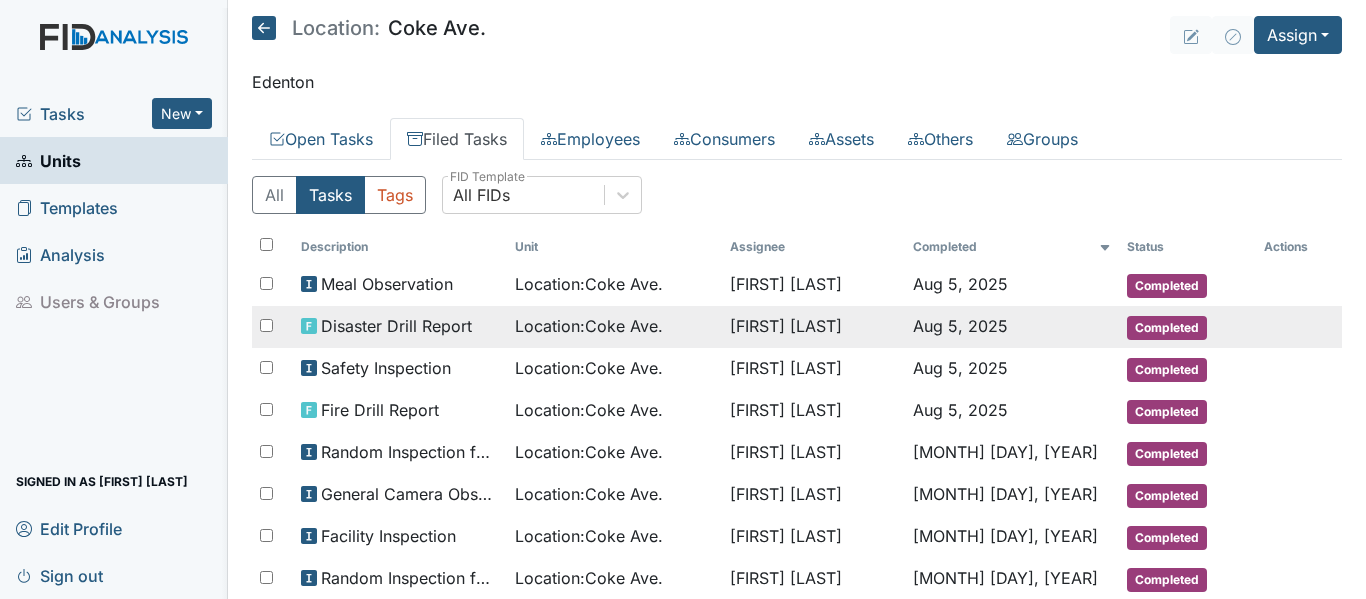 click on "Location :  Coke Ave." at bounding box center (589, 326) 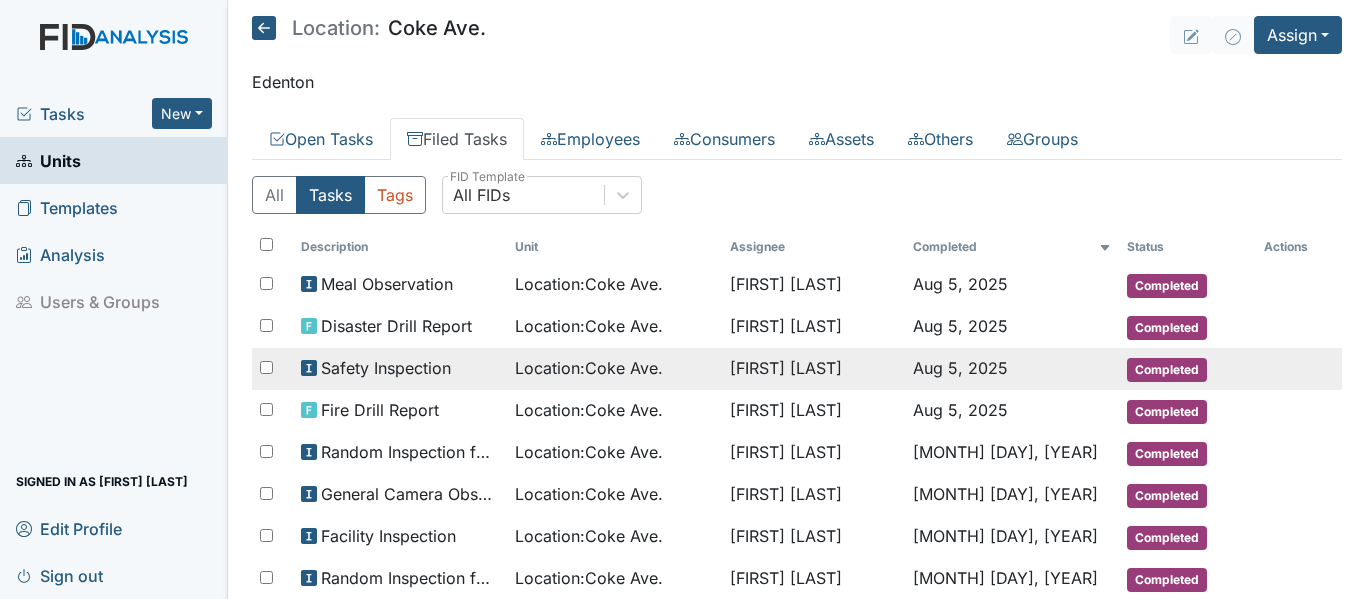 click on "Safety Inspection" at bounding box center (386, 368) 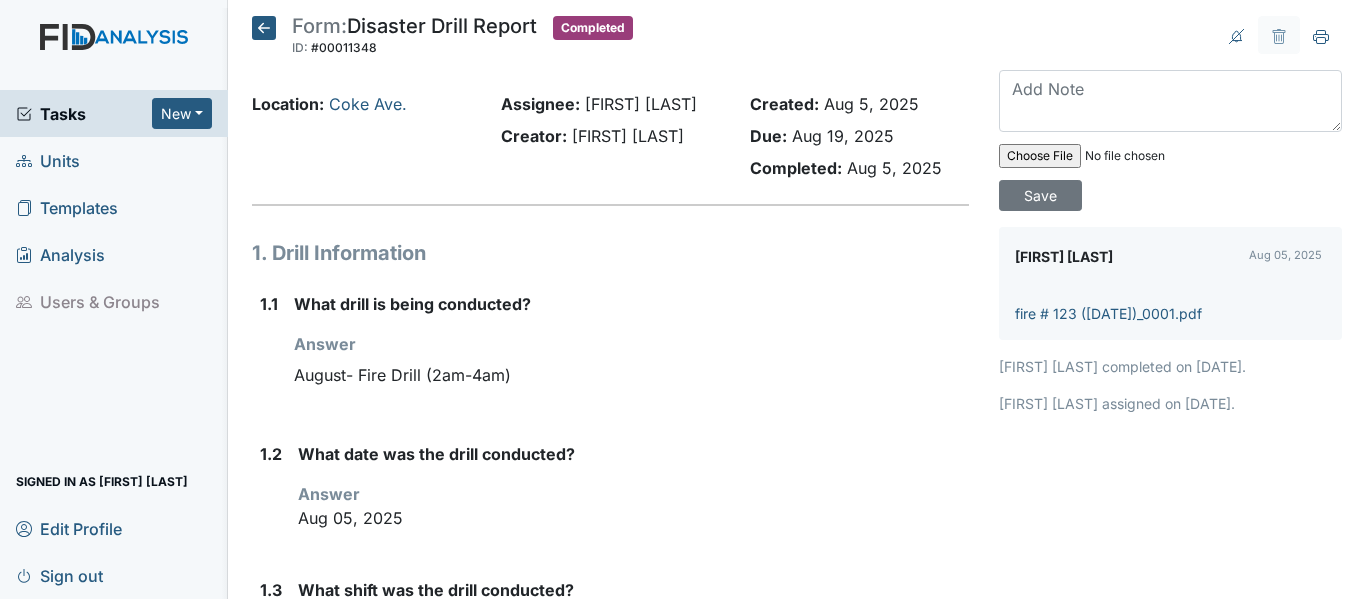 scroll, scrollTop: 0, scrollLeft: 0, axis: both 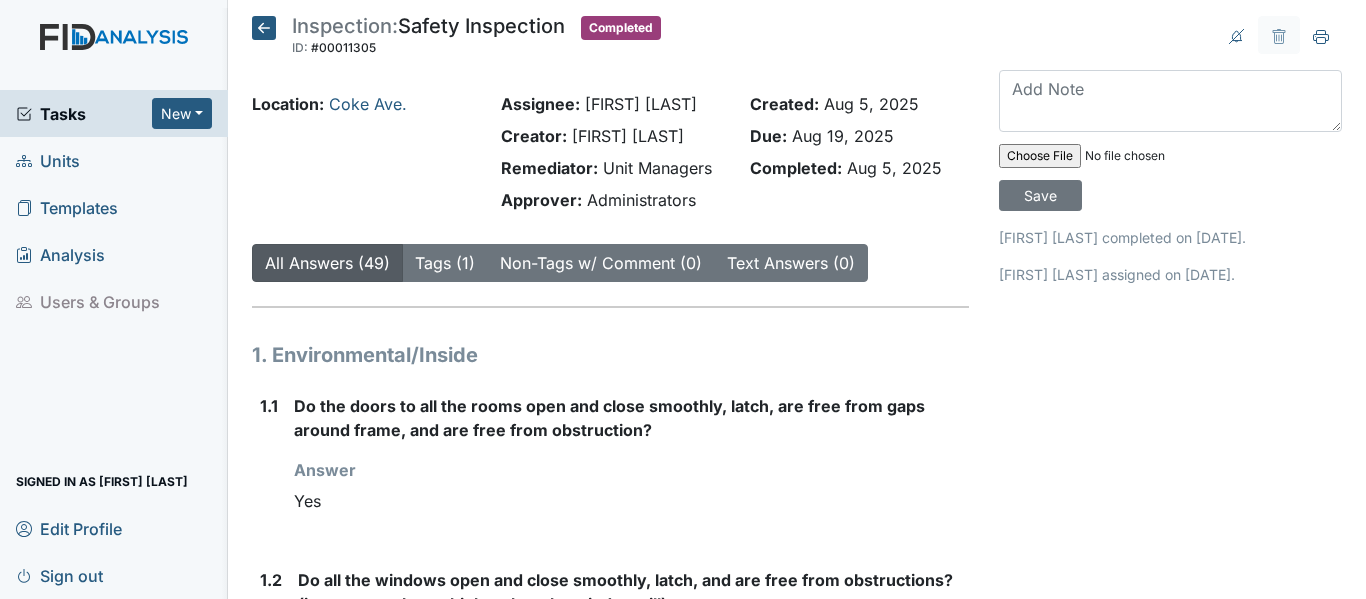 click 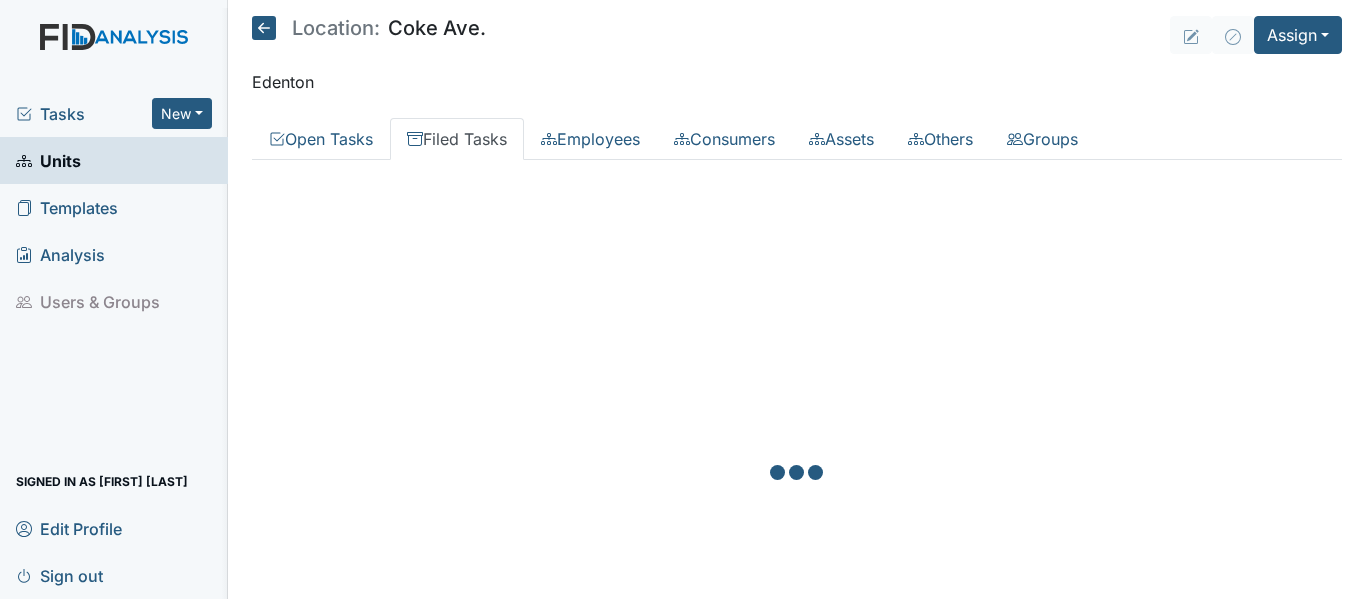 scroll, scrollTop: 0, scrollLeft: 0, axis: both 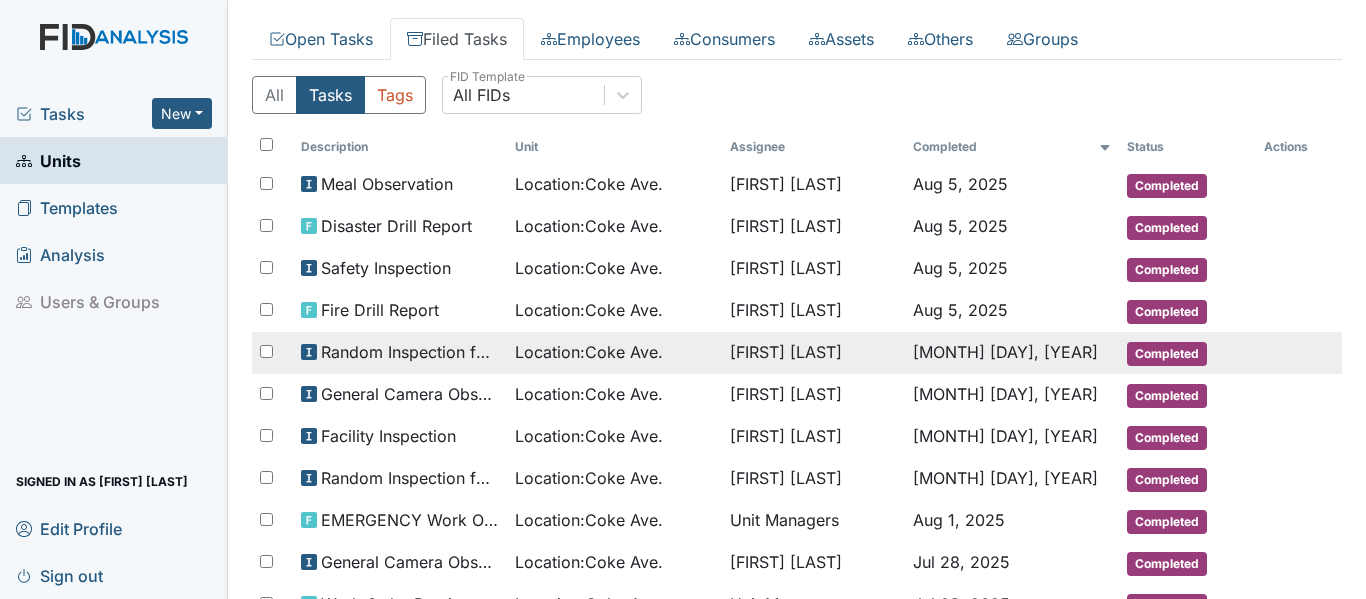 click on "Location : [STREET]" at bounding box center [589, 352] 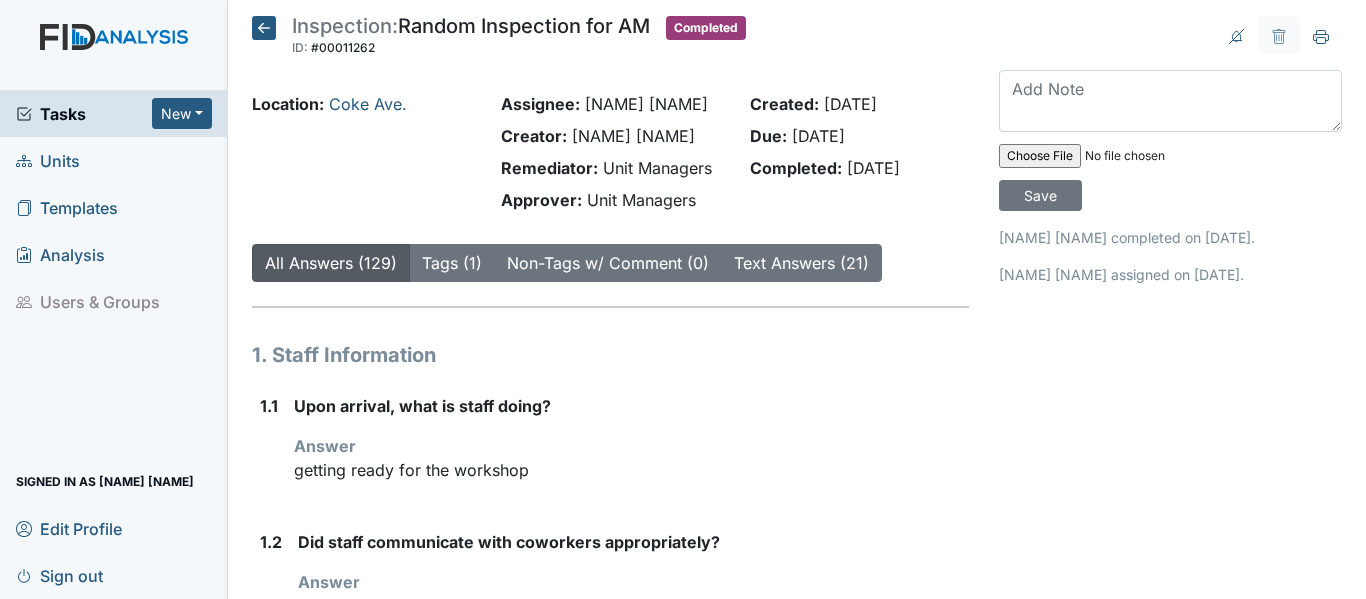 scroll, scrollTop: 0, scrollLeft: 0, axis: both 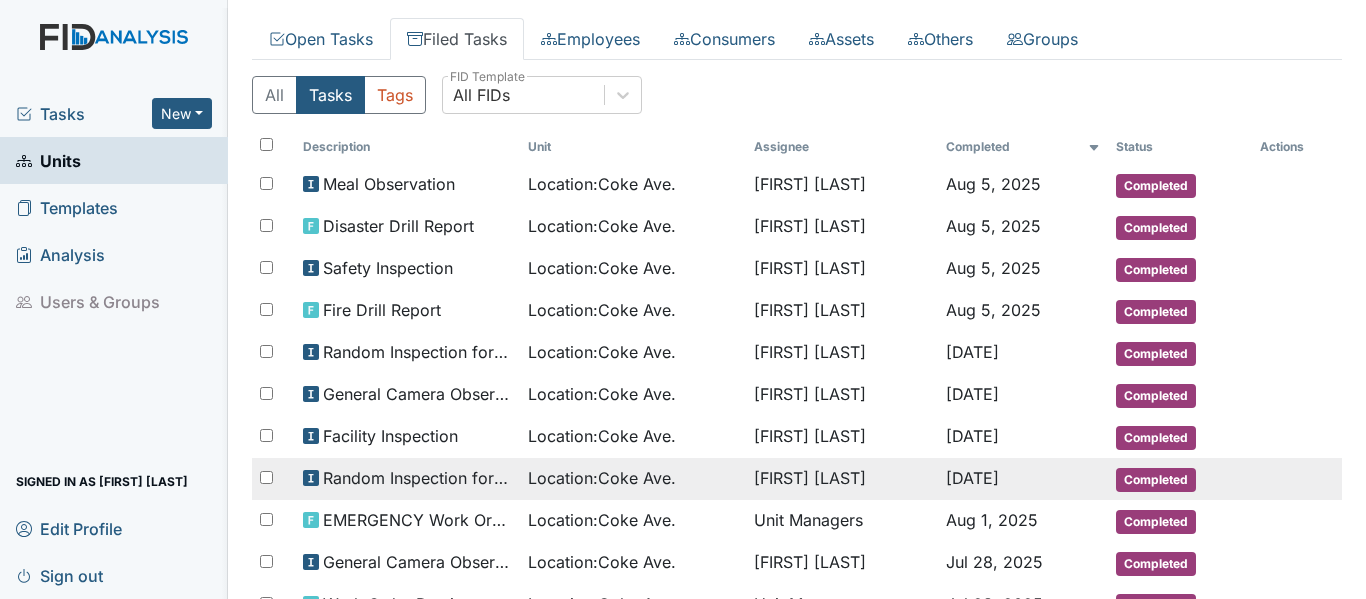 click on "Random Inspection for Evening" at bounding box center [417, 478] 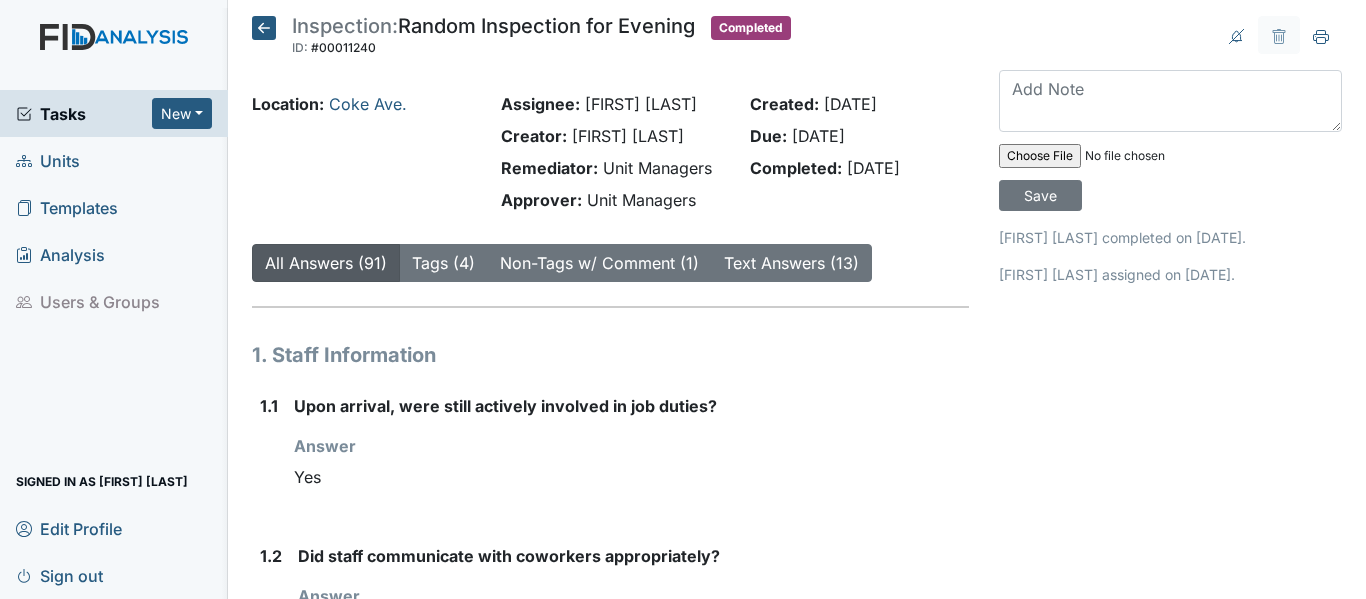 scroll, scrollTop: 0, scrollLeft: 0, axis: both 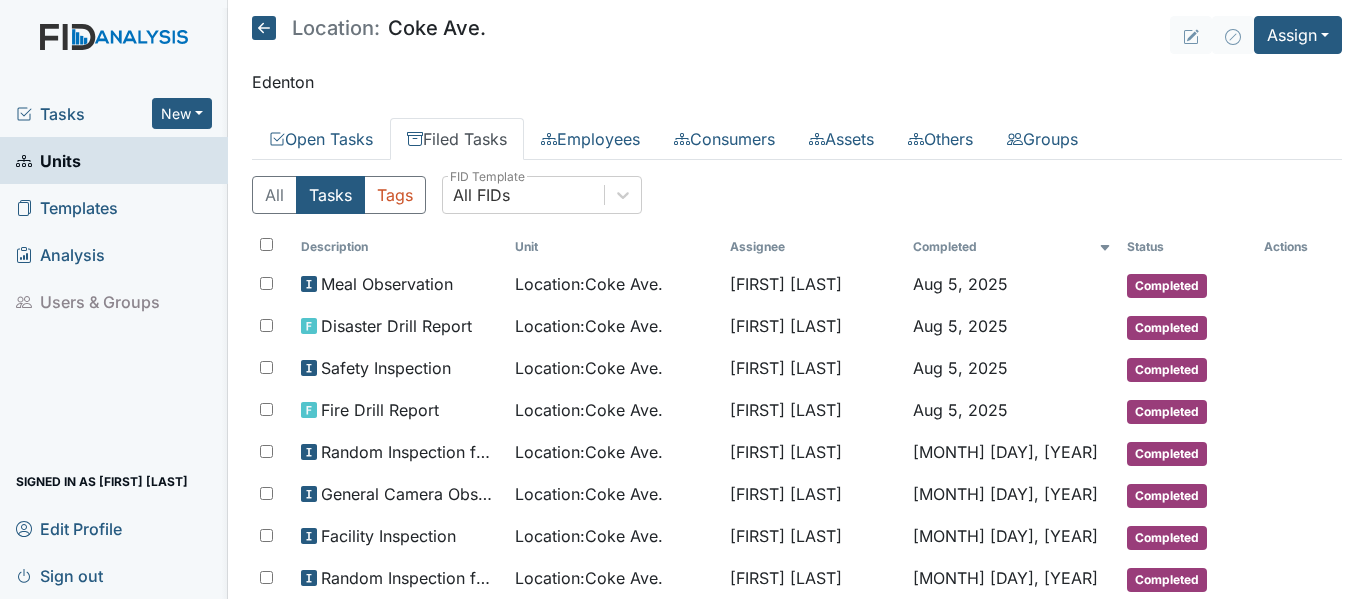click on "Tasks" at bounding box center [84, 114] 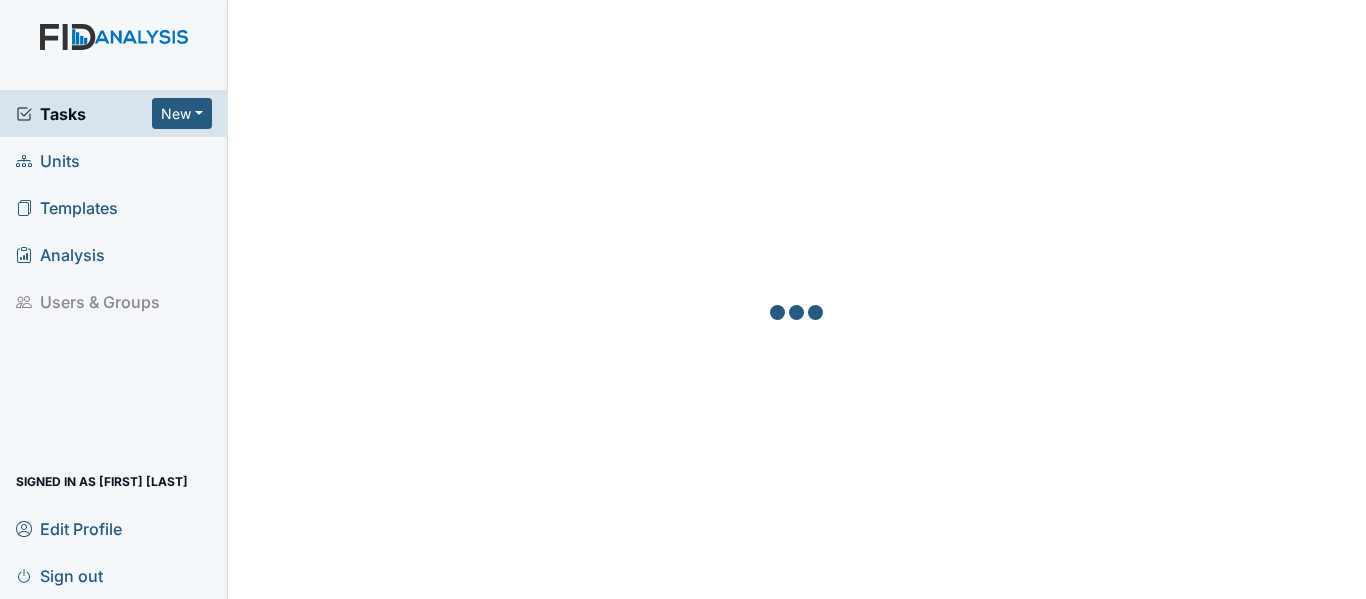 scroll, scrollTop: 0, scrollLeft: 0, axis: both 